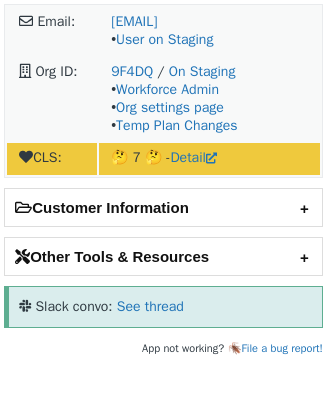 scroll, scrollTop: 0, scrollLeft: 0, axis: both 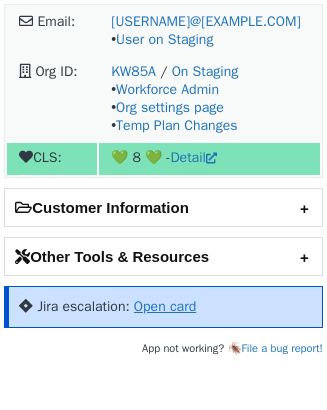 click on "Open card" at bounding box center (165, 306) 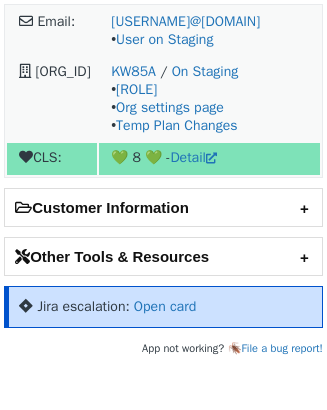 scroll, scrollTop: 0, scrollLeft: 0, axis: both 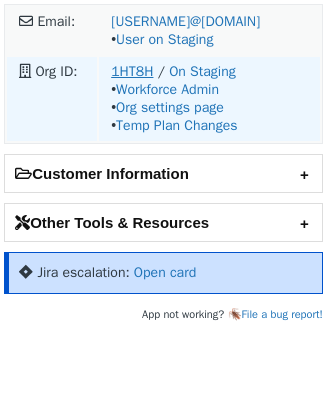 click on "1HT8H" at bounding box center [132, 71] 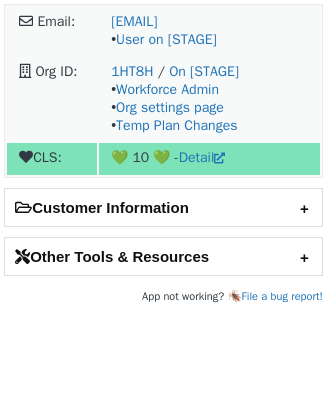 scroll, scrollTop: 0, scrollLeft: 0, axis: both 